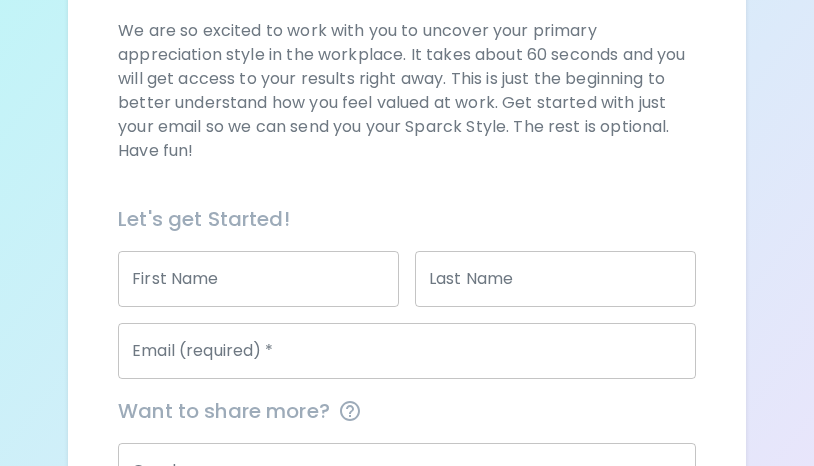 scroll, scrollTop: 300, scrollLeft: 0, axis: vertical 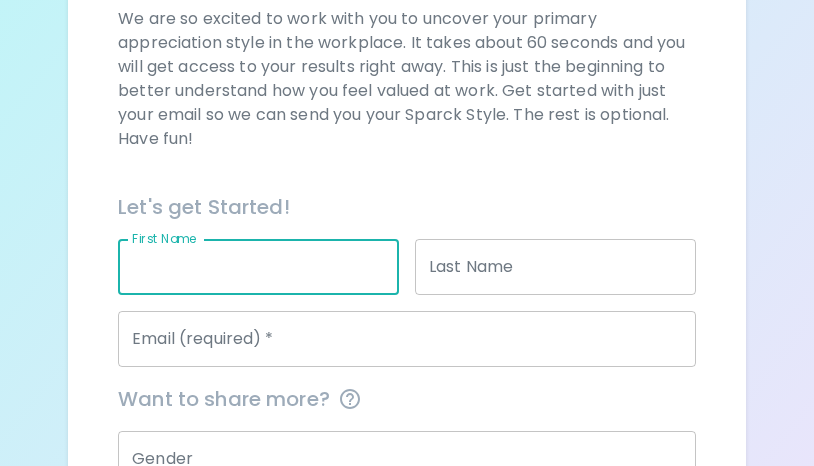 click on "First Name" at bounding box center (258, 267) 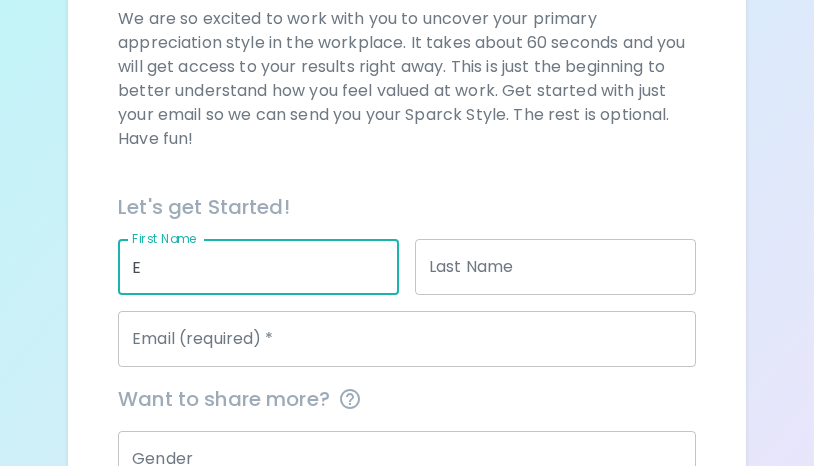 type on "E" 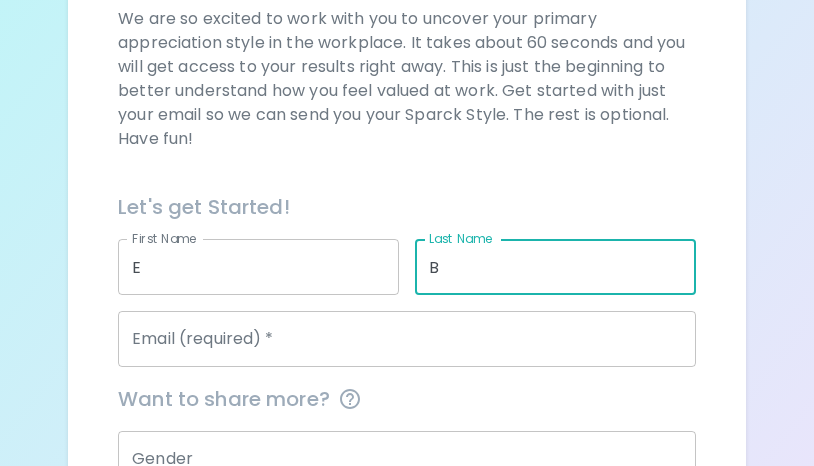 type on "B" 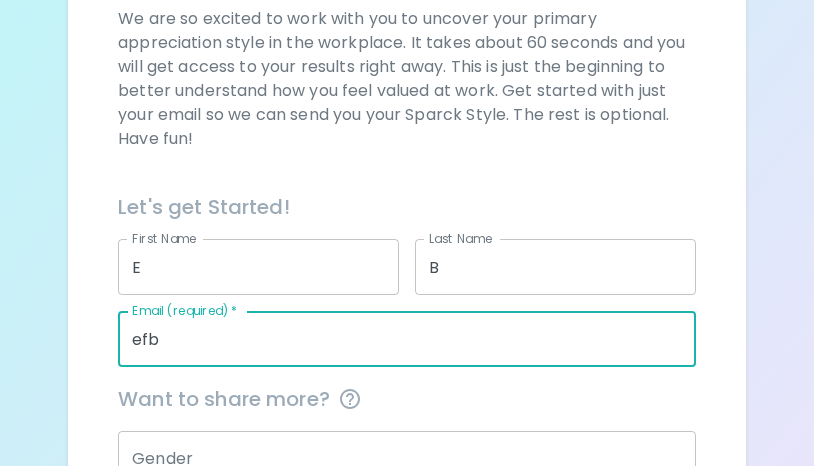 type on "[EMAIL_ADDRESS][DOMAIN_NAME]" 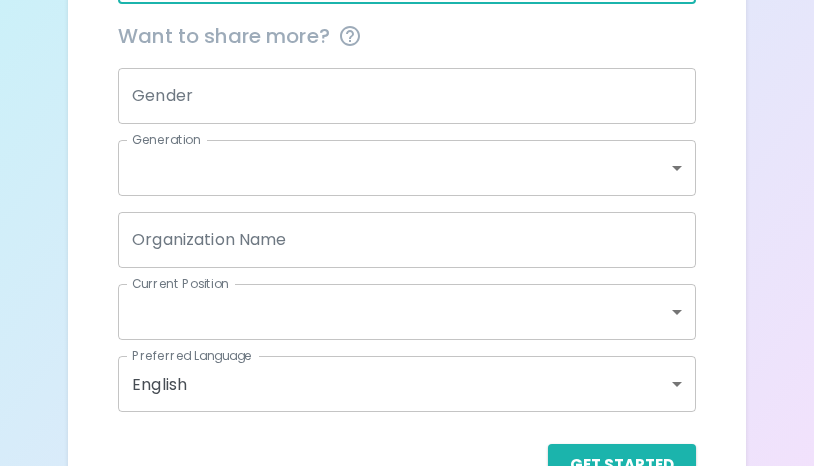 scroll, scrollTop: 700, scrollLeft: 0, axis: vertical 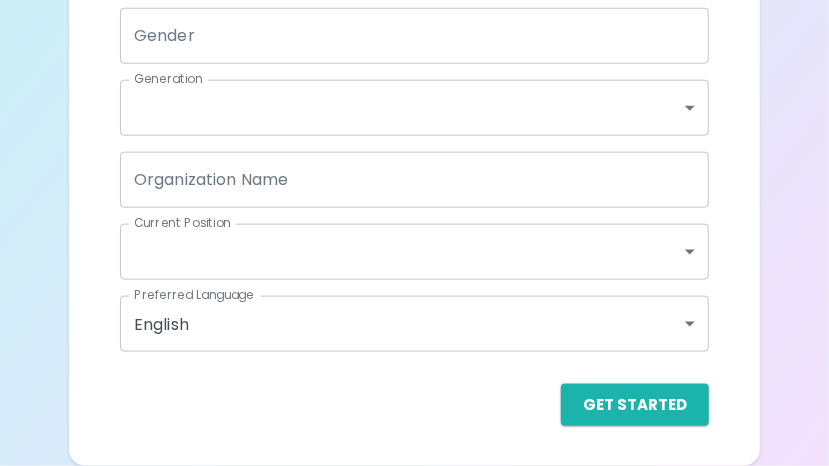 click on "Sparck Appreciation Style Quiz We are so excited to work with you to uncover your primary appreciation style in the workplace. It takes about 60 seconds and you will get access to your results right away. This is just the beginning to better understand how you feel valued at work. Get started with just your email so we can send you your Sparck Style. The rest is optional. Have fun! Let's get Started! First Name E First Name Last Name B Last Name Email (required)   * [EMAIL_ADDRESS][DOMAIN_NAME] Email (required)   * Want to share more? Gender Gender Generation ​ Generation Organization Name Organization Name Current Position ​ Current Position Preferred Language English en Preferred Language Get Started   English Español" at bounding box center [414, -117] 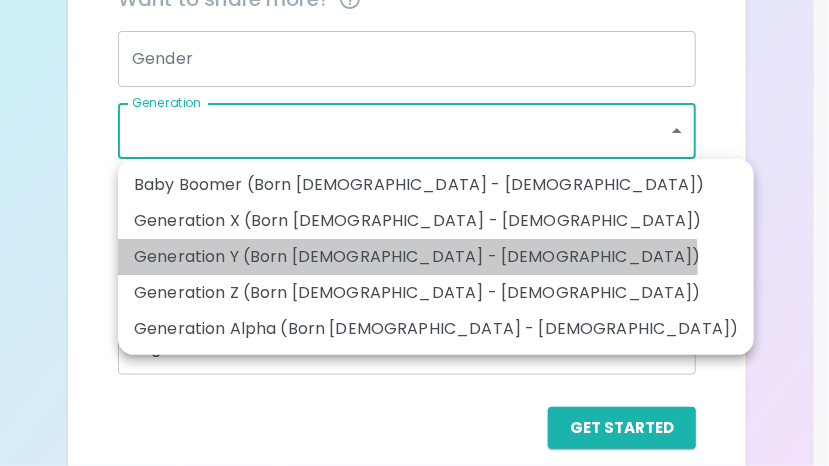 click on "Generation Y (Born [DEMOGRAPHIC_DATA] - [DEMOGRAPHIC_DATA])" at bounding box center (436, 257) 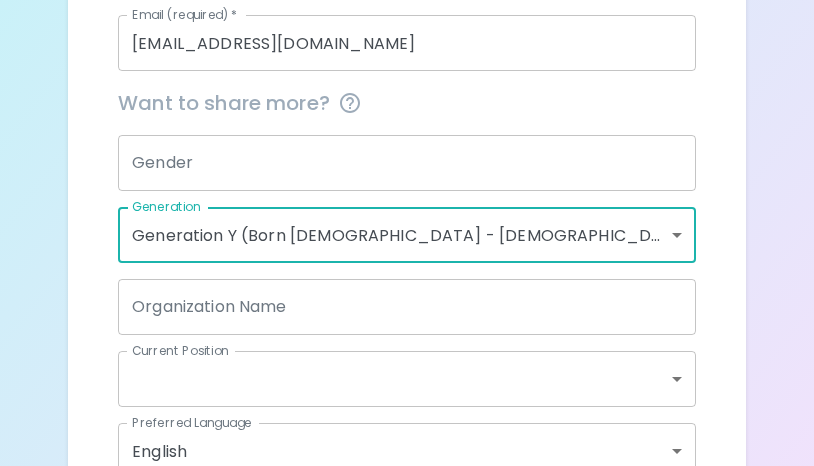 scroll, scrollTop: 500, scrollLeft: 0, axis: vertical 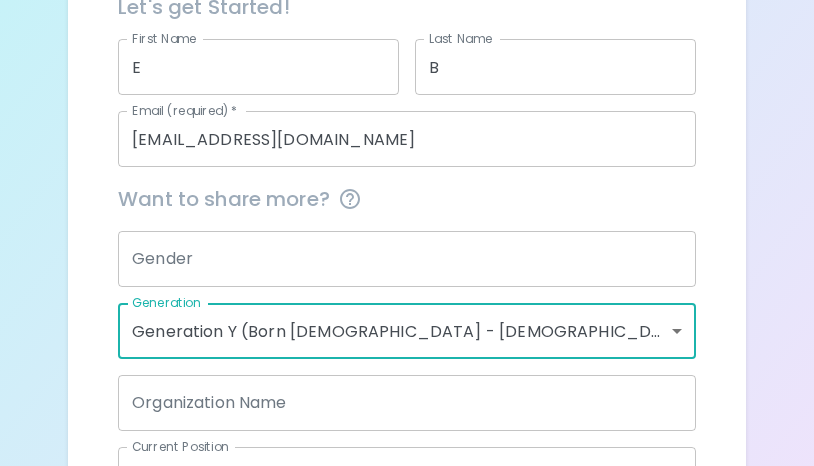 click on "Gender" at bounding box center [407, 259] 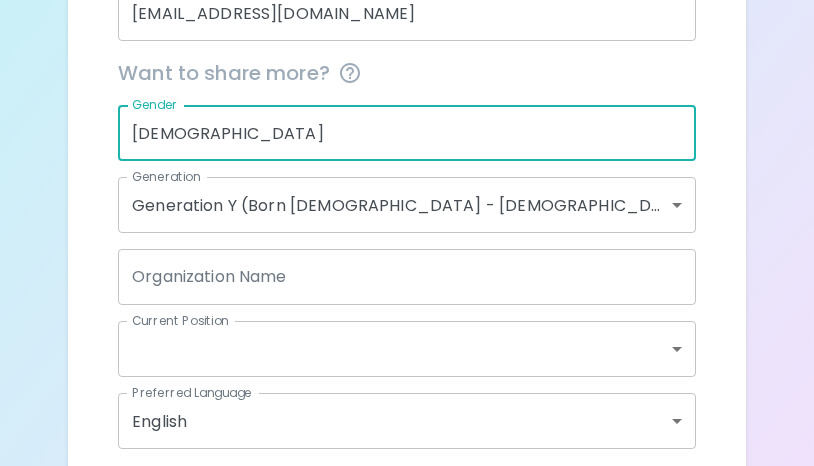 scroll, scrollTop: 722, scrollLeft: 0, axis: vertical 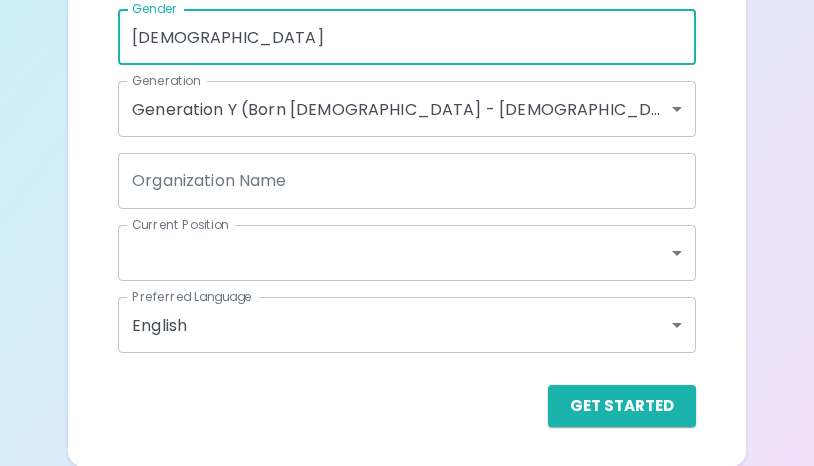 type on "[DEMOGRAPHIC_DATA]" 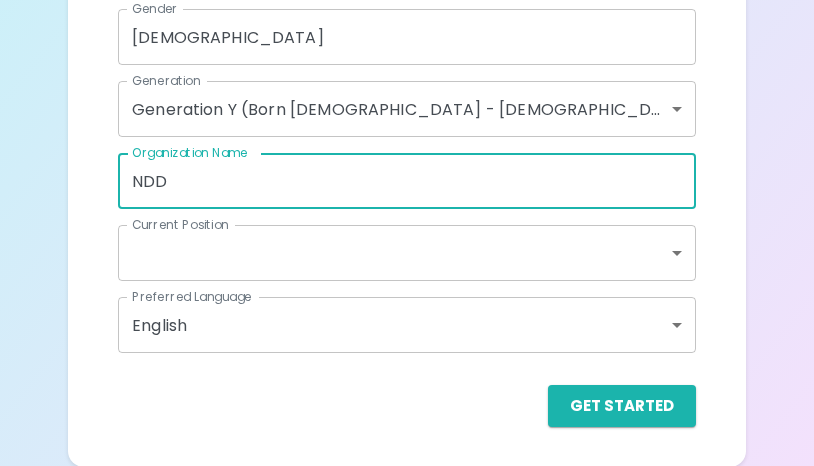type on "NDD" 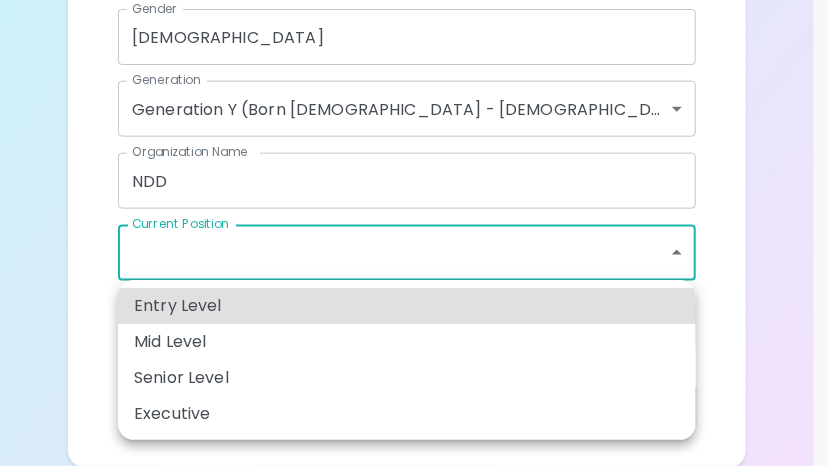click on "Sparck Appreciation Style Quiz We are so excited to work with you to uncover your primary appreciation style in the workplace. It takes about 60 seconds and you will get access to your results right away. This is just the beginning to better understand how you feel valued at work. Get started with just your email so we can send you your Sparck Style. The rest is optional. Have fun! Let's get Started! First Name E First Name Last Name B Last Name Email (required)   * [EMAIL_ADDRESS][DOMAIN_NAME] Email (required)   * Want to share more? Gender [DEMOGRAPHIC_DATA] Gender Generation Generation Y (Born [DEMOGRAPHIC_DATA] - [DEMOGRAPHIC_DATA]) generation_y Generation Organization Name NDD Organization Name Current Position ​ Current Position Preferred Language English en Preferred Language Get Started   English Español Entry Level Mid Level Senior Level Executive" at bounding box center [414, -128] 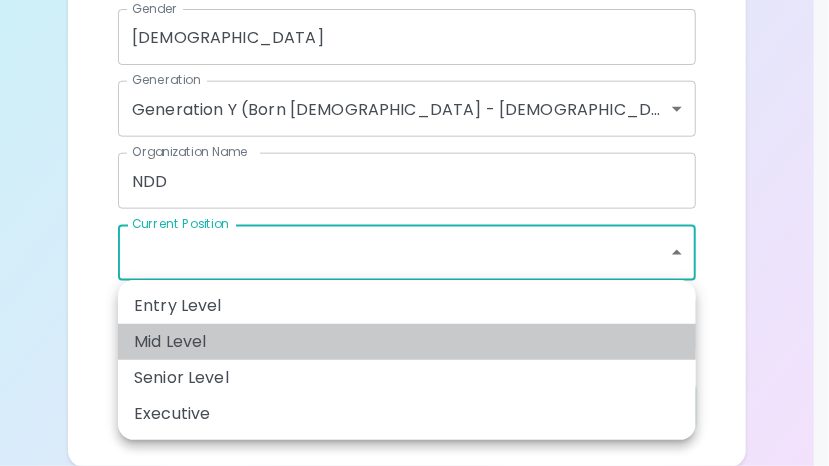 click on "Mid Level" at bounding box center (407, 342) 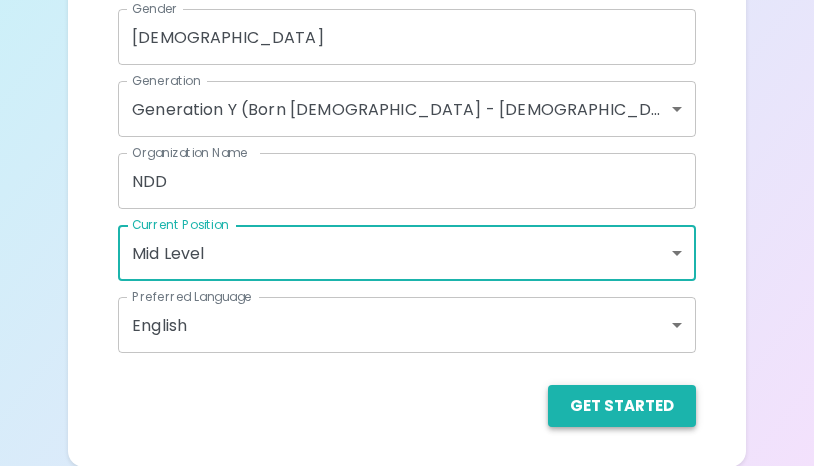 click on "Get Started" at bounding box center [622, 406] 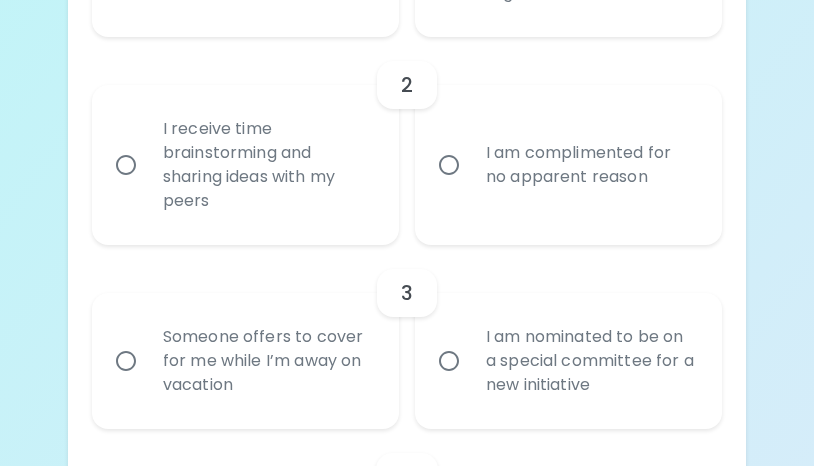 scroll, scrollTop: 700, scrollLeft: 0, axis: vertical 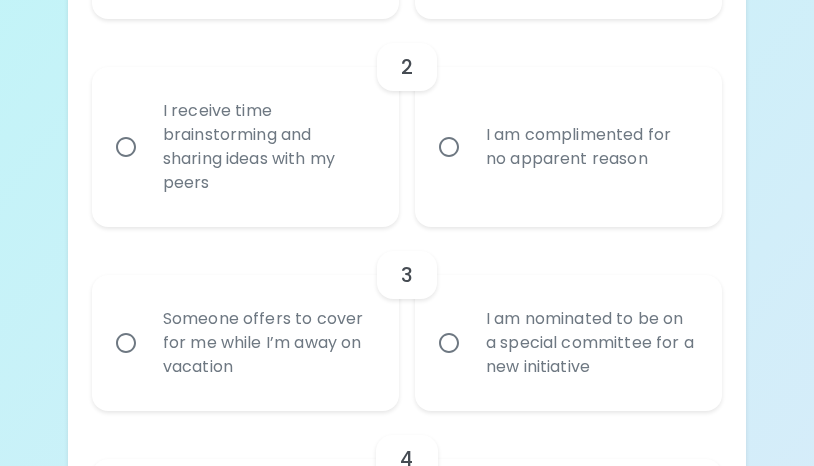 click on "Someone offers to cover for me while I’m away on vacation" at bounding box center [267, 343] 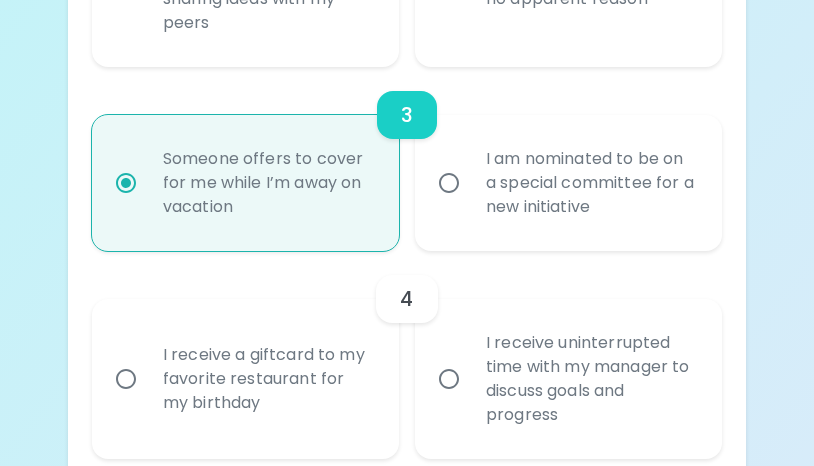 scroll, scrollTop: 660, scrollLeft: 0, axis: vertical 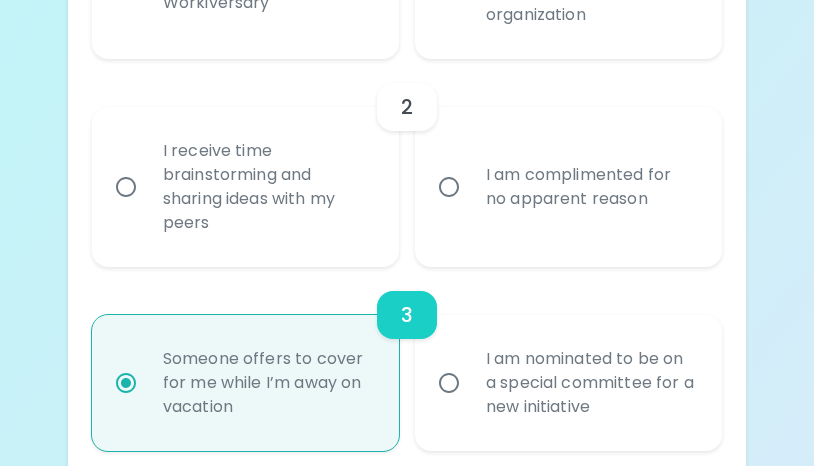 click on "I receive time brainstorming and sharing ideas with my peers" at bounding box center (267, 187) 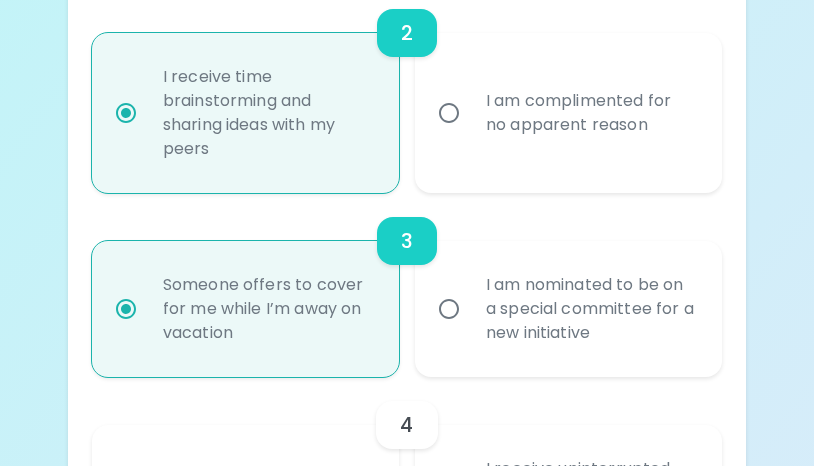 scroll, scrollTop: 520, scrollLeft: 0, axis: vertical 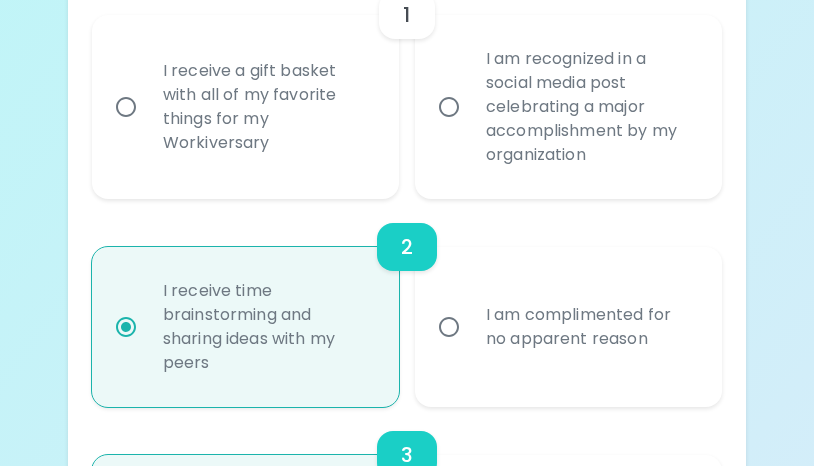 radio on "true" 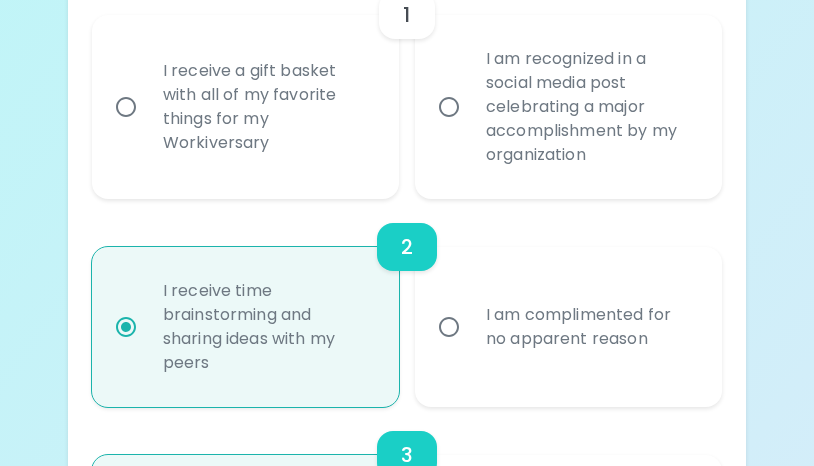 radio on "false" 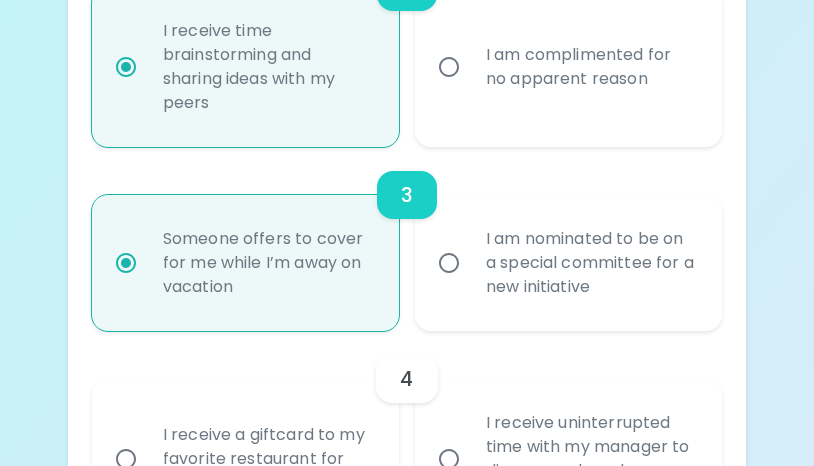 scroll, scrollTop: 980, scrollLeft: 0, axis: vertical 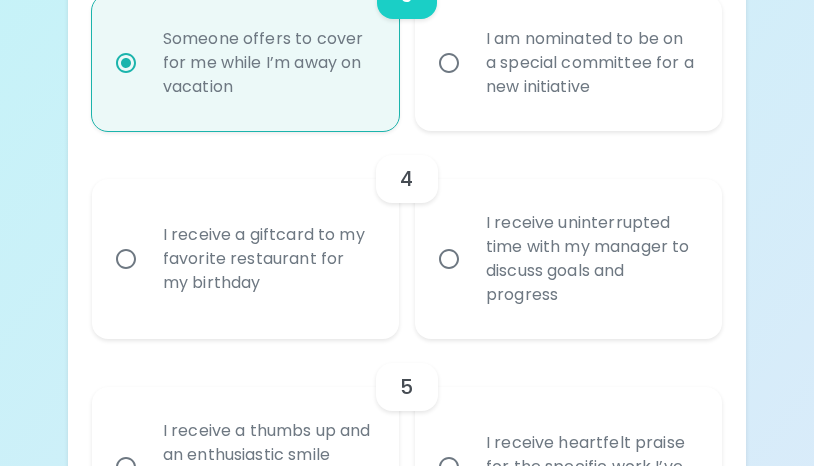radio on "true" 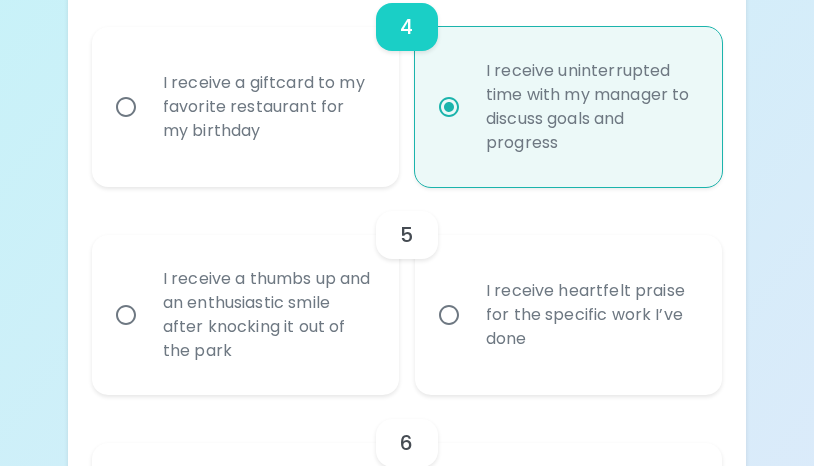 scroll, scrollTop: 1140, scrollLeft: 0, axis: vertical 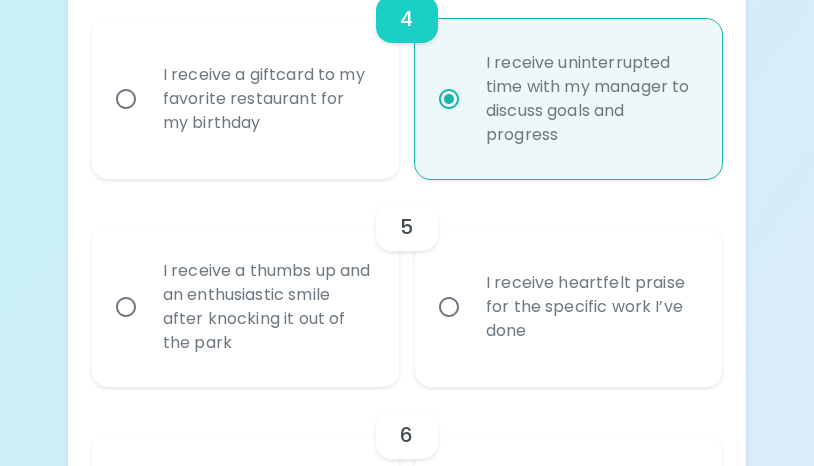 radio on "true" 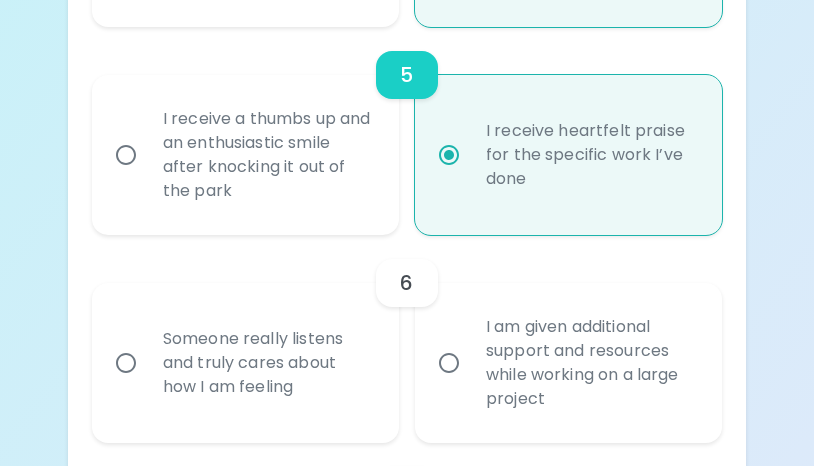 scroll, scrollTop: 1300, scrollLeft: 0, axis: vertical 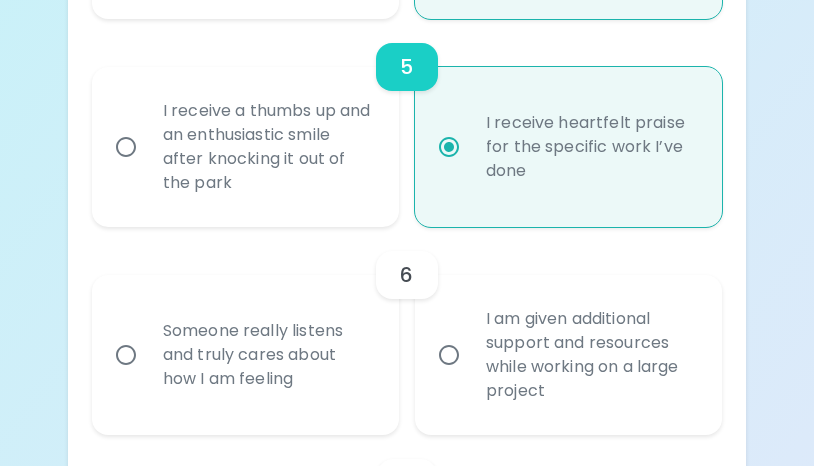 radio on "true" 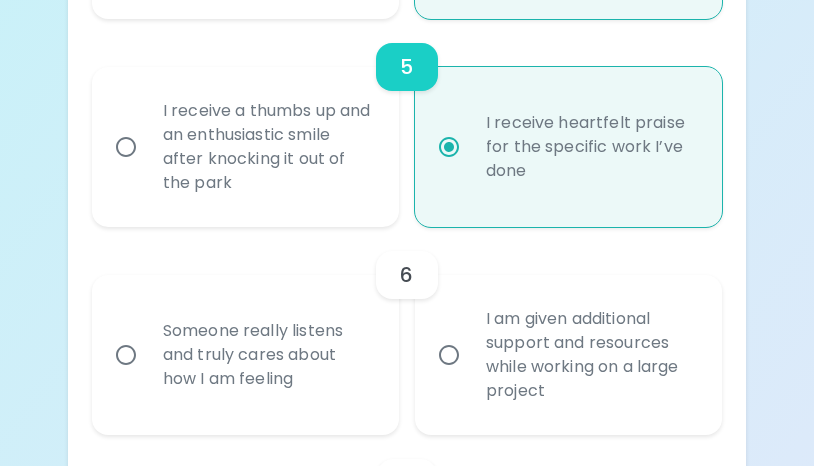 radio on "false" 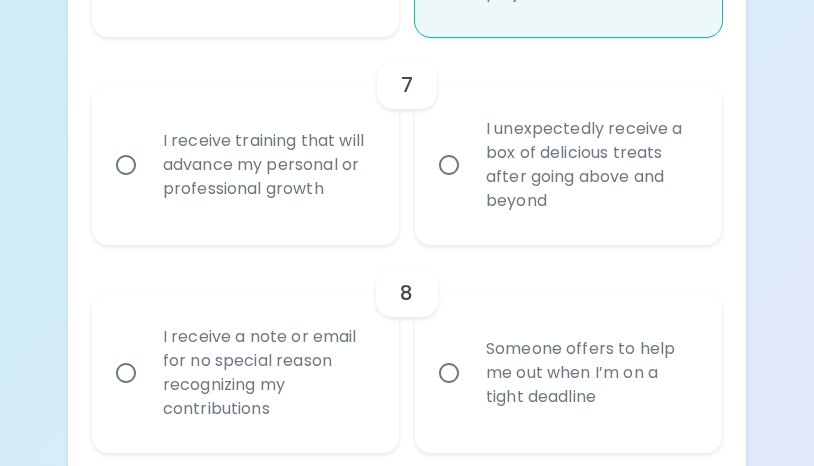 scroll, scrollTop: 1760, scrollLeft: 0, axis: vertical 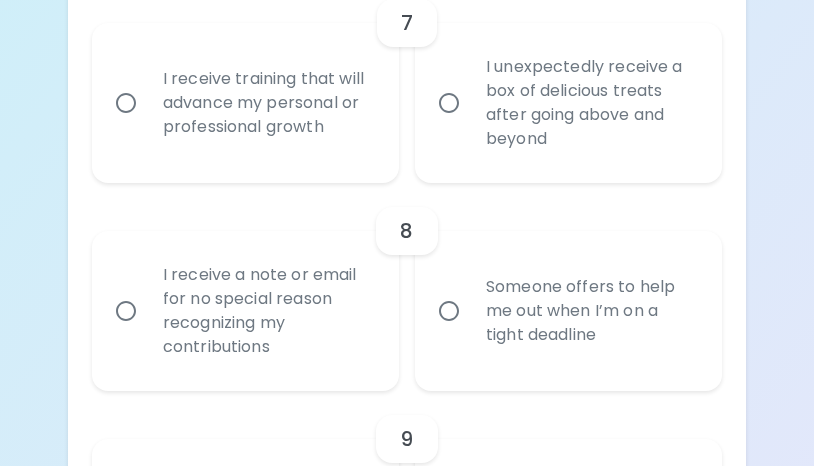 radio on "true" 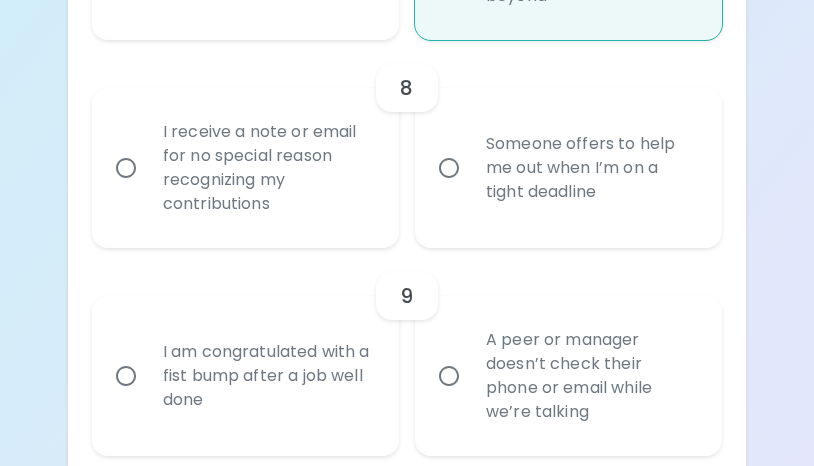 scroll, scrollTop: 1920, scrollLeft: 0, axis: vertical 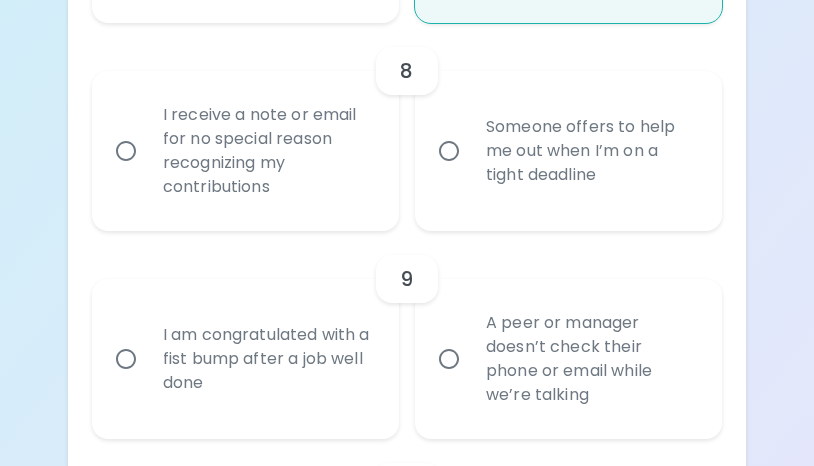 radio on "true" 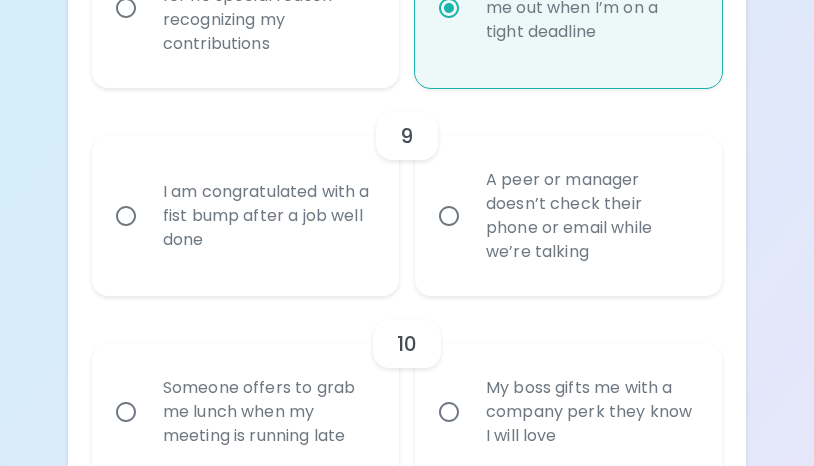 scroll, scrollTop: 2080, scrollLeft: 0, axis: vertical 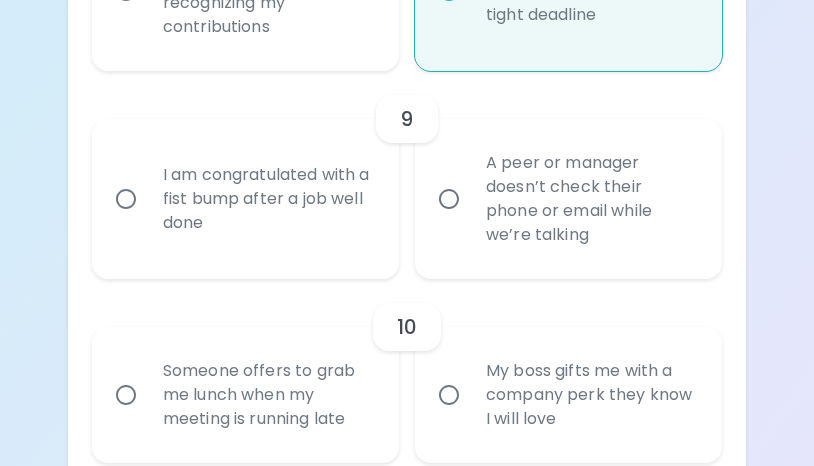 radio on "true" 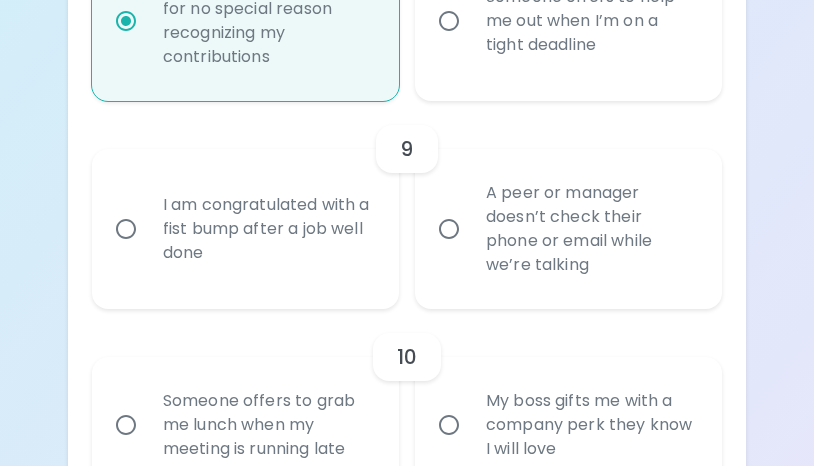 radio on "true" 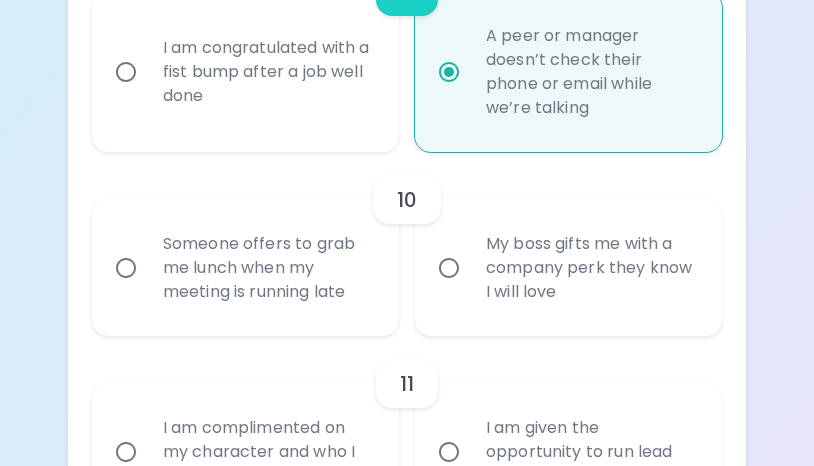 scroll, scrollTop: 2210, scrollLeft: 0, axis: vertical 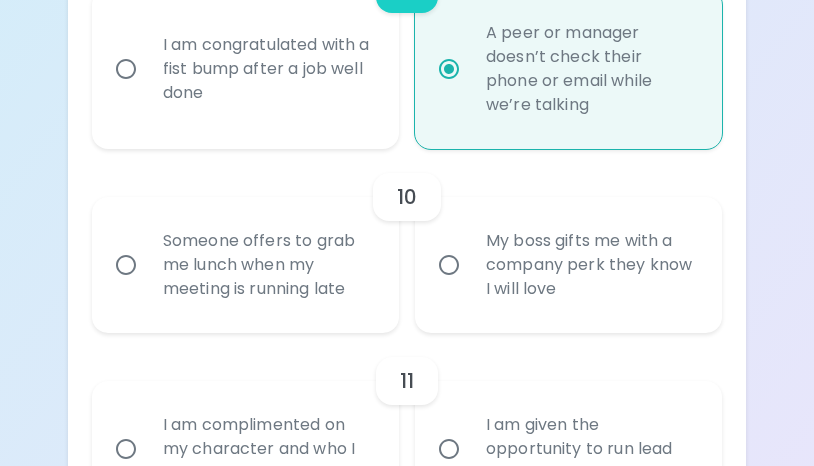 radio on "true" 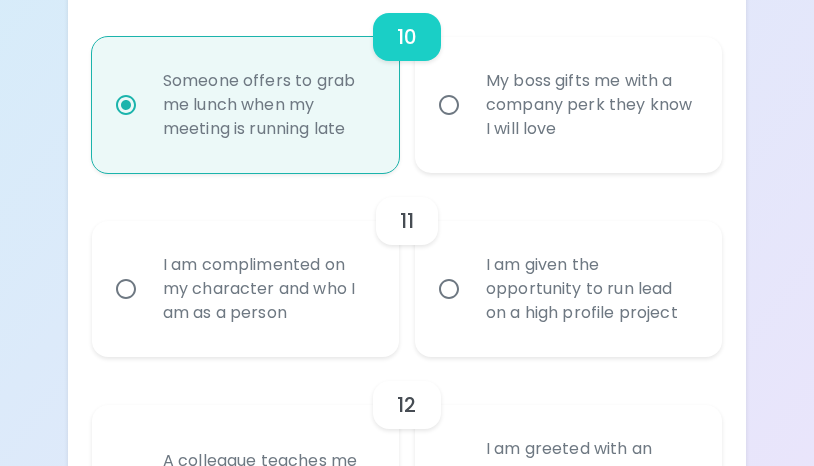 scroll, scrollTop: 2470, scrollLeft: 0, axis: vertical 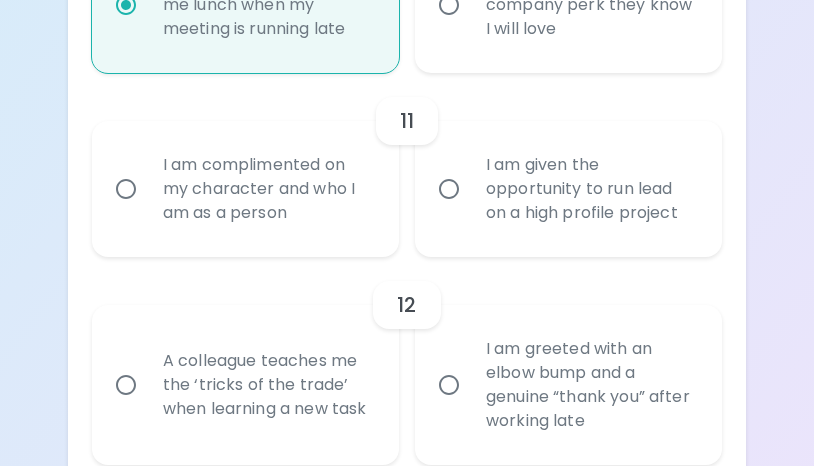 radio on "true" 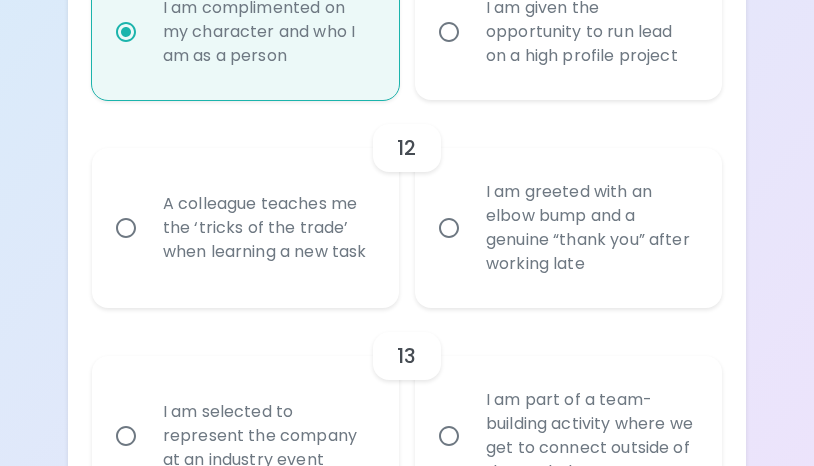 scroll, scrollTop: 2630, scrollLeft: 0, axis: vertical 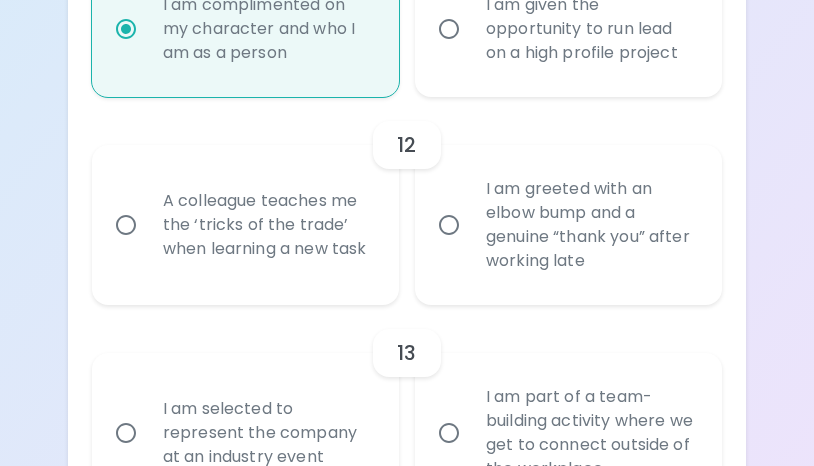 radio on "true" 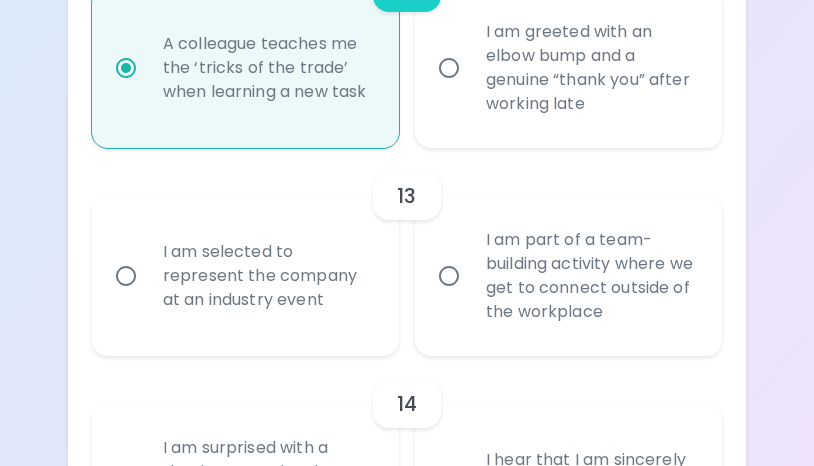 scroll, scrollTop: 2790, scrollLeft: 0, axis: vertical 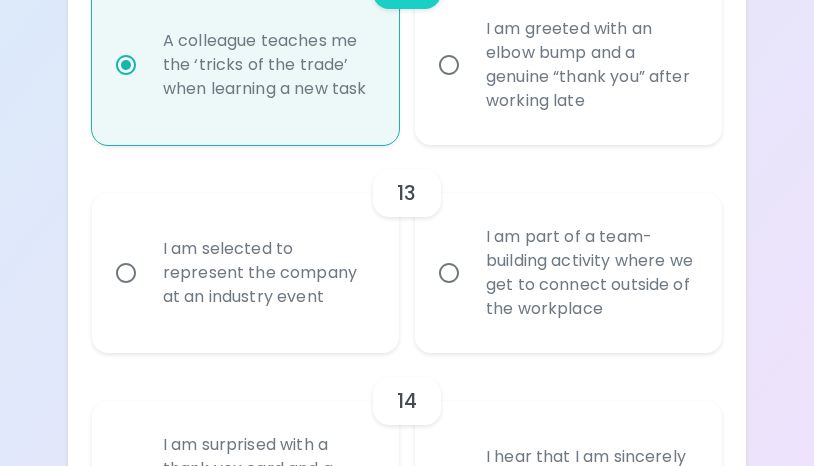 radio on "true" 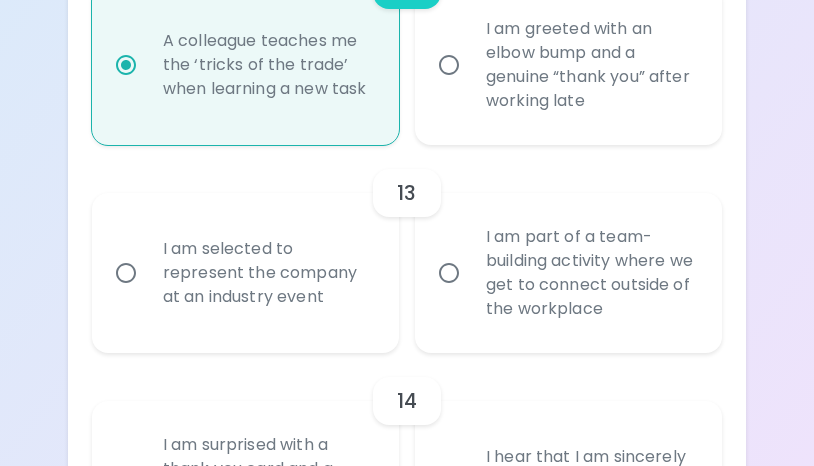 radio on "false" 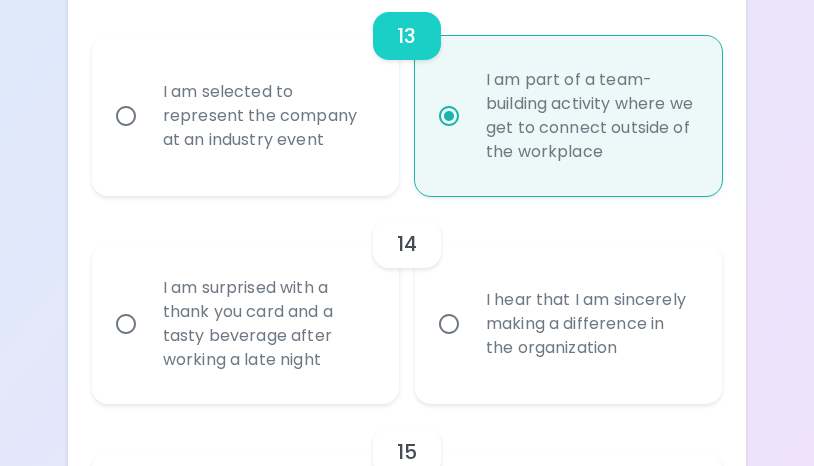 scroll, scrollTop: 2950, scrollLeft: 0, axis: vertical 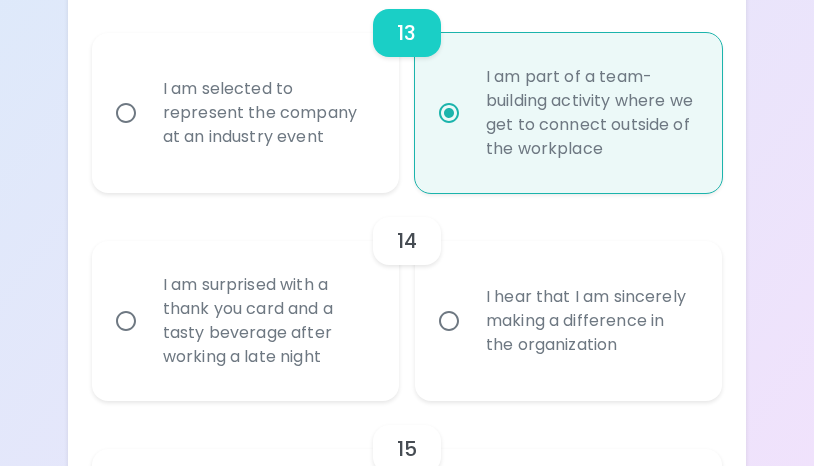 radio on "true" 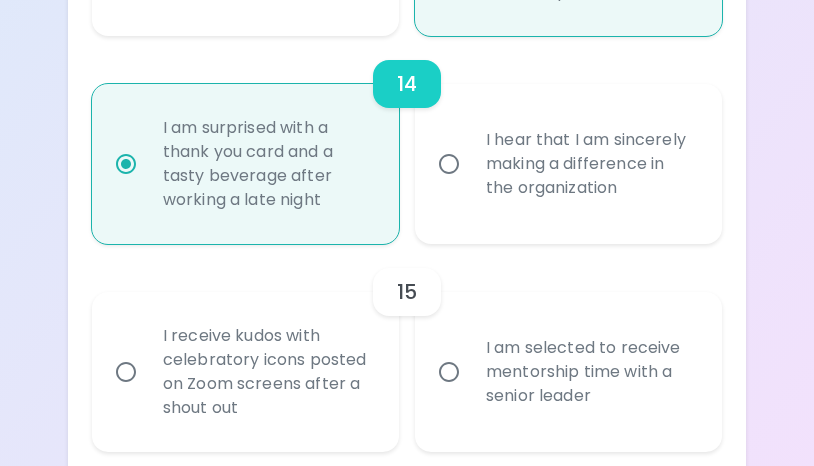 scroll, scrollTop: 3110, scrollLeft: 0, axis: vertical 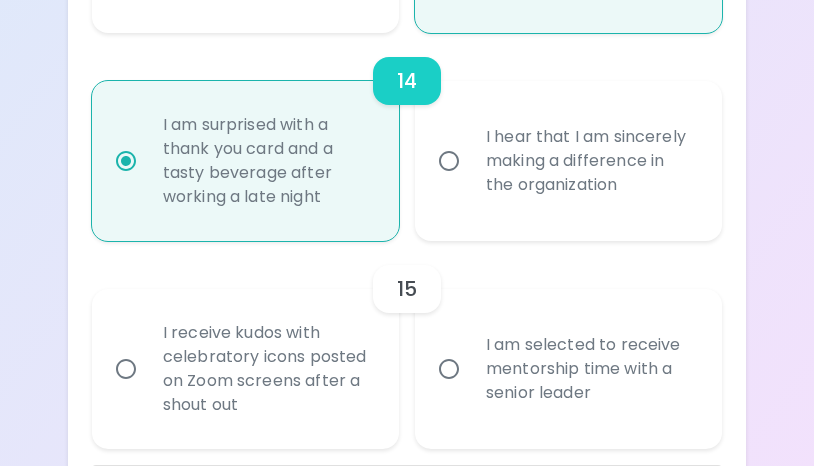 radio on "true" 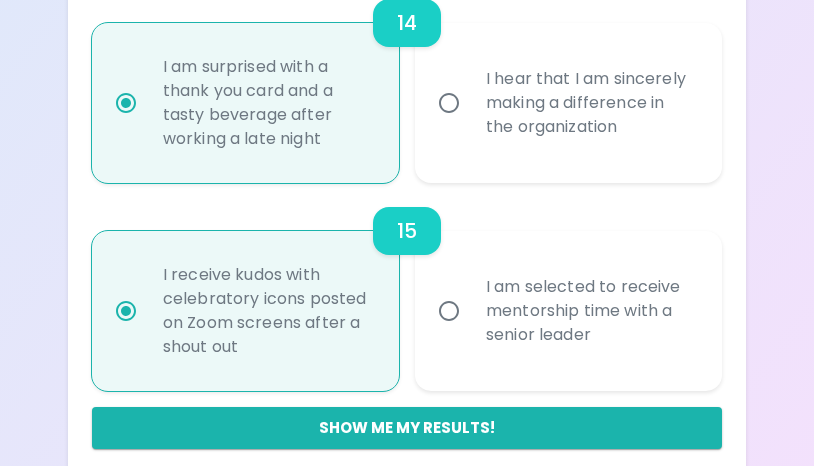 scroll, scrollTop: 3190, scrollLeft: 0, axis: vertical 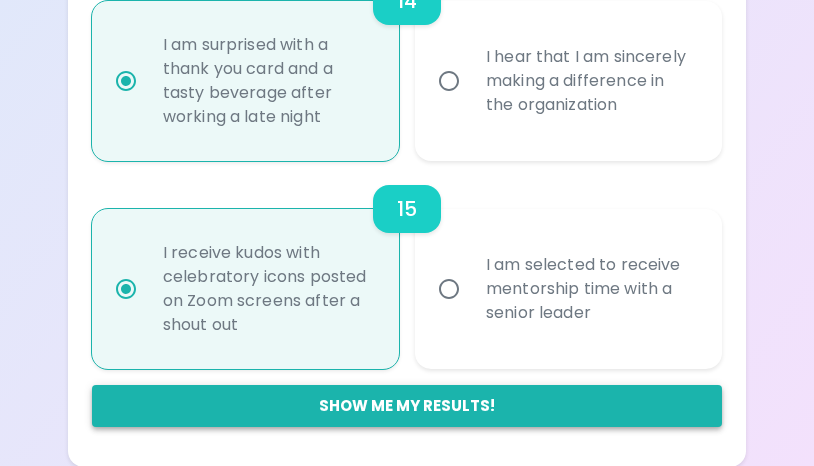 radio on "true" 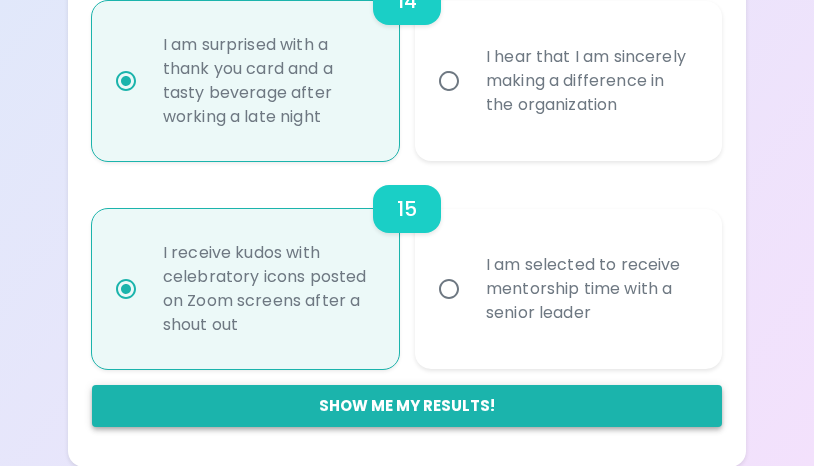 click on "Show me my results!" at bounding box center [407, 406] 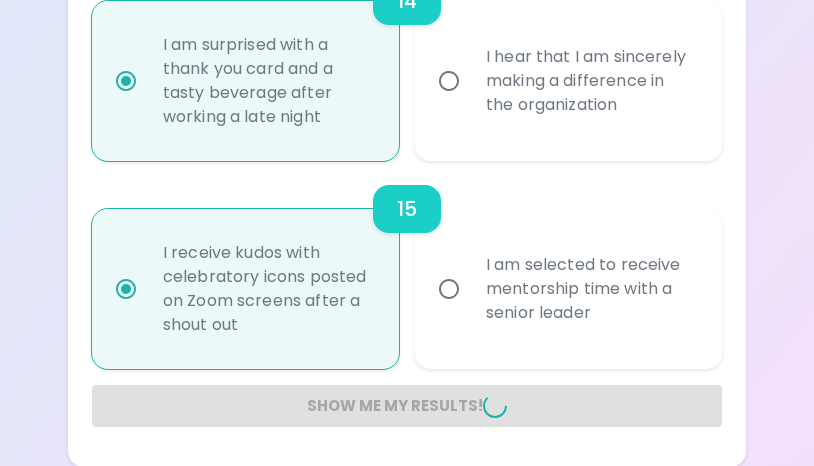 radio on "false" 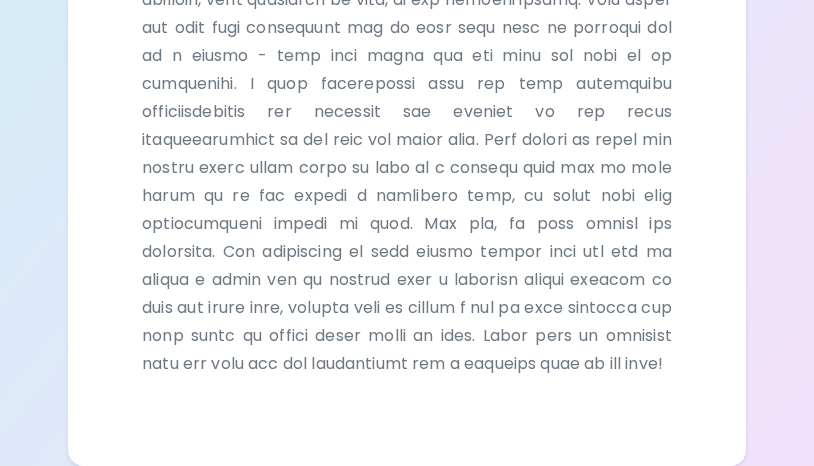 scroll, scrollTop: 1507, scrollLeft: 0, axis: vertical 